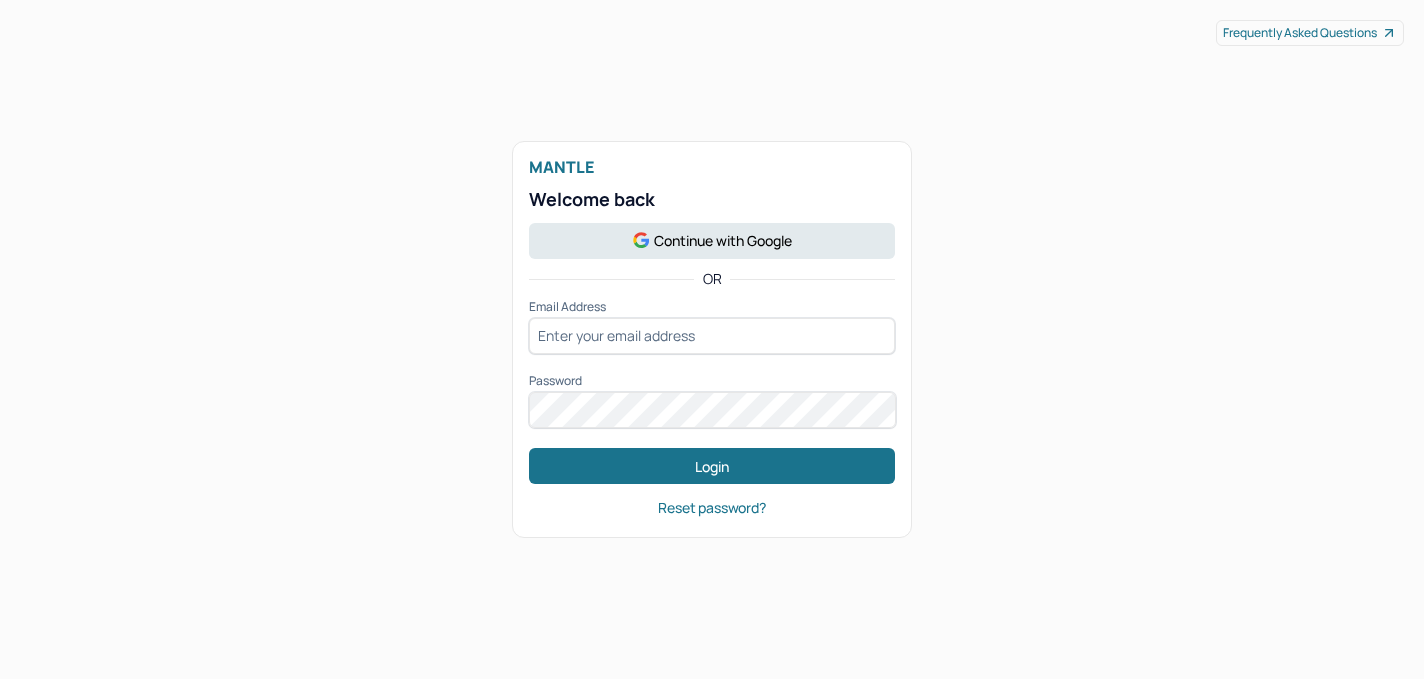 scroll, scrollTop: 0, scrollLeft: 0, axis: both 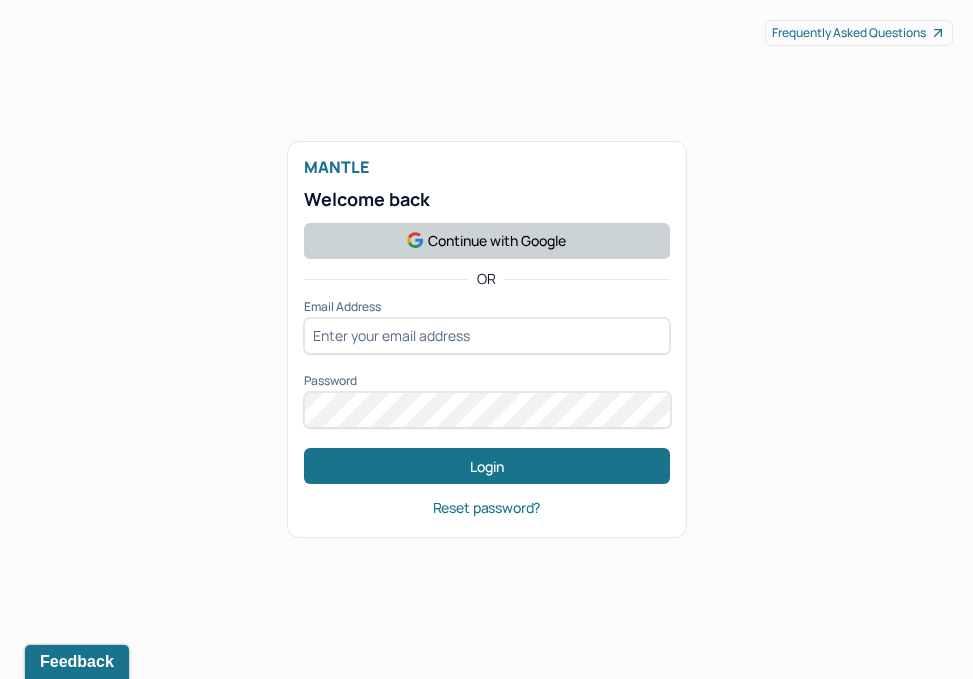 click on "Continue with Google" at bounding box center (487, 241) 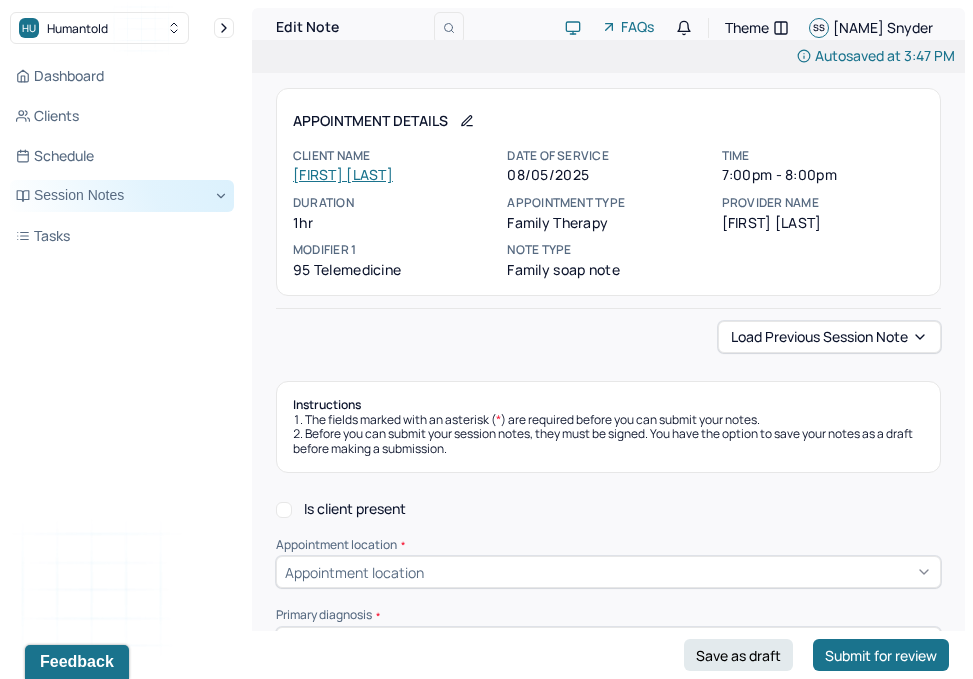 click on "Session Notes" at bounding box center [122, 196] 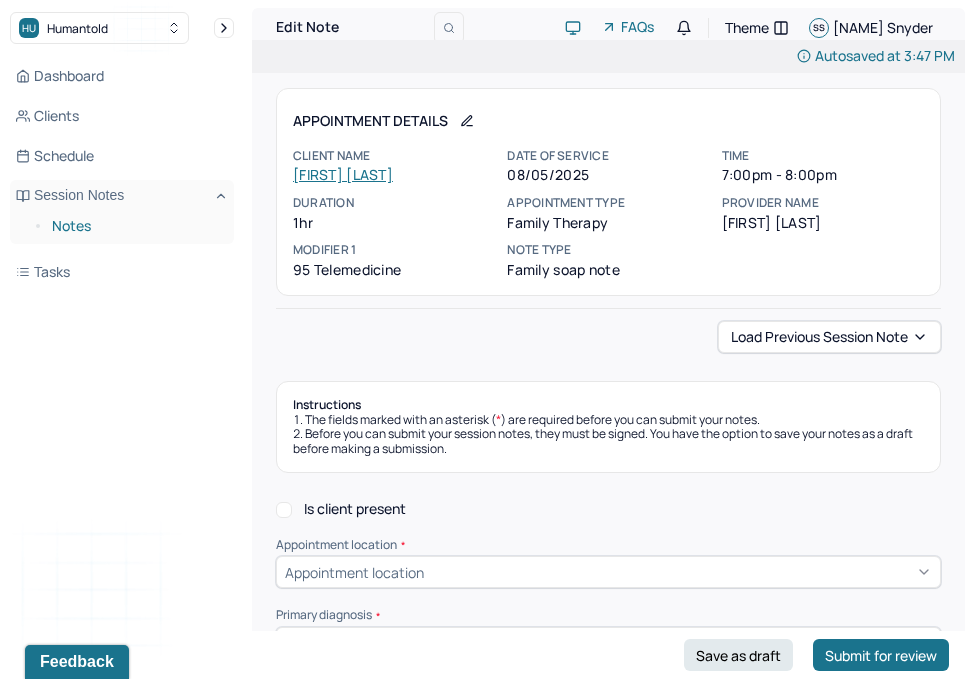 click on "Notes" at bounding box center (135, 226) 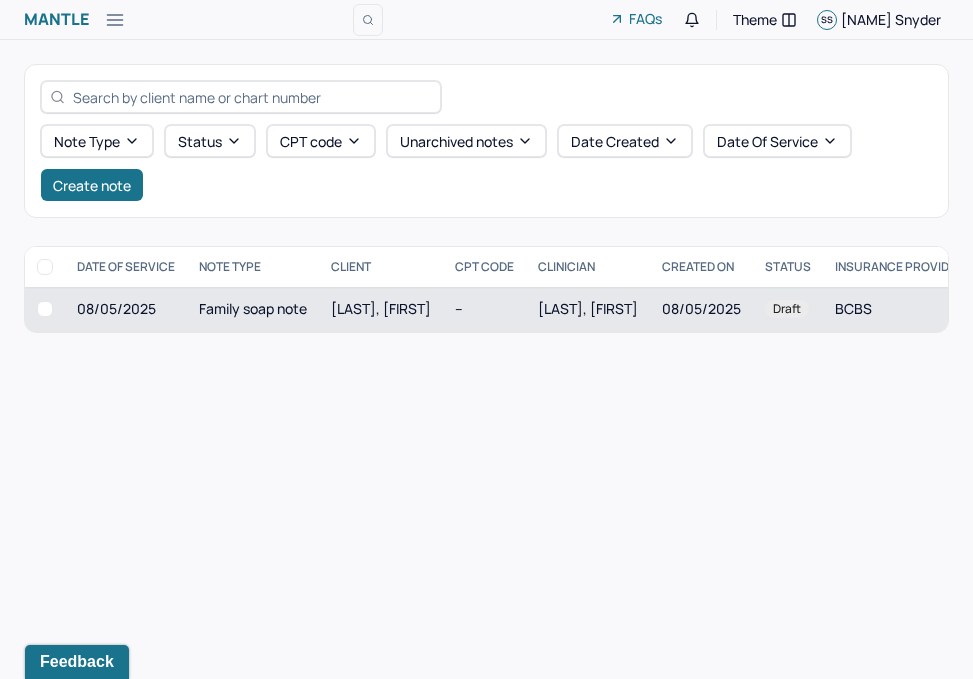 click on "Family soap note" at bounding box center [253, 309] 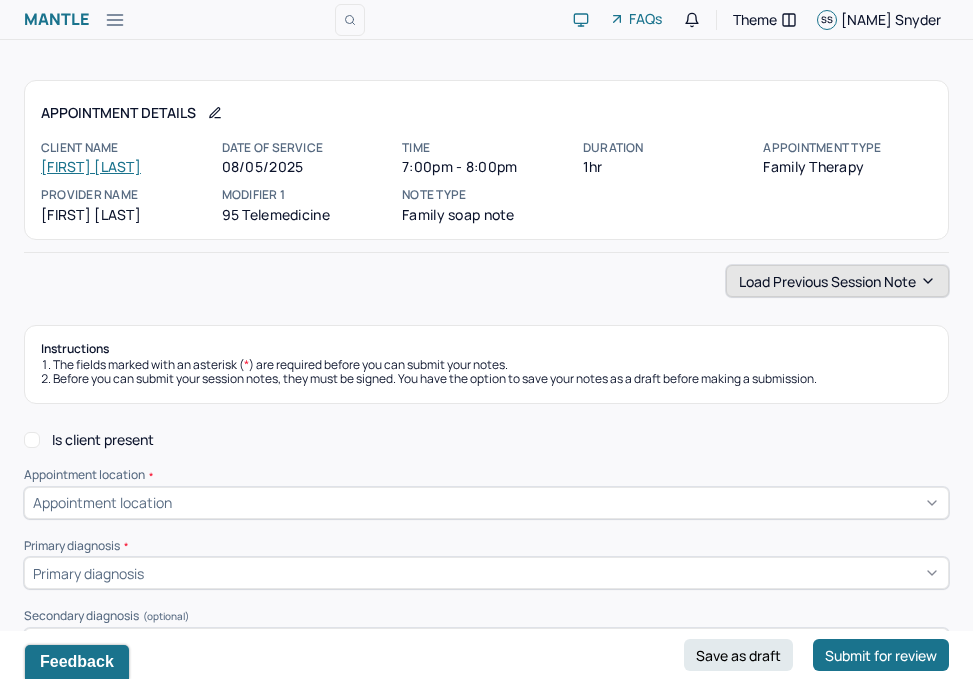 click on "Load previous session note" at bounding box center (837, 281) 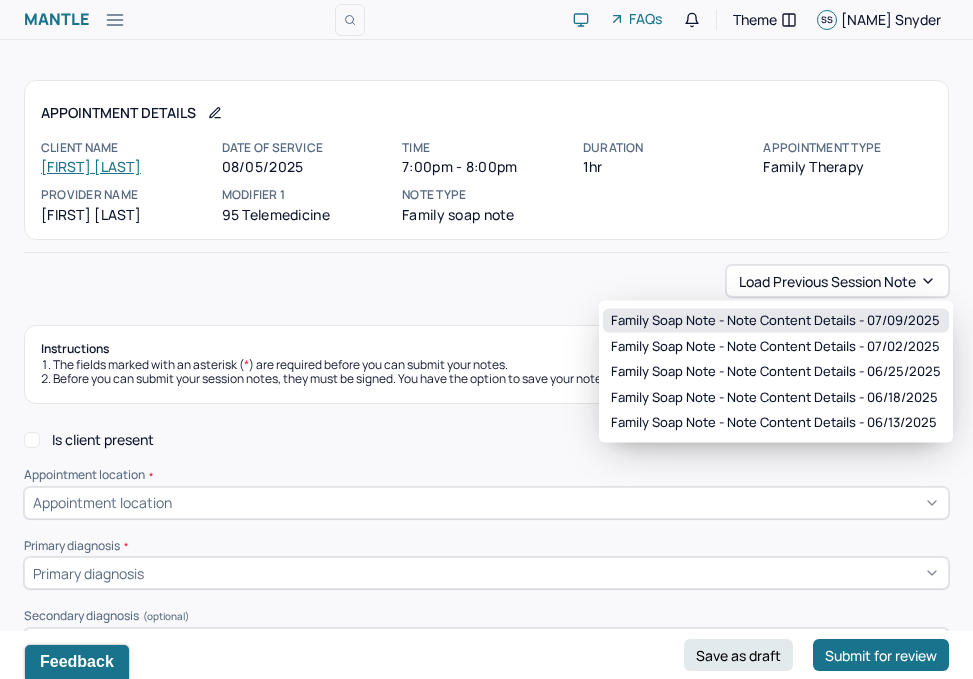 click on "Family soap note   - Note content Details -   [DATE]" at bounding box center [775, 321] 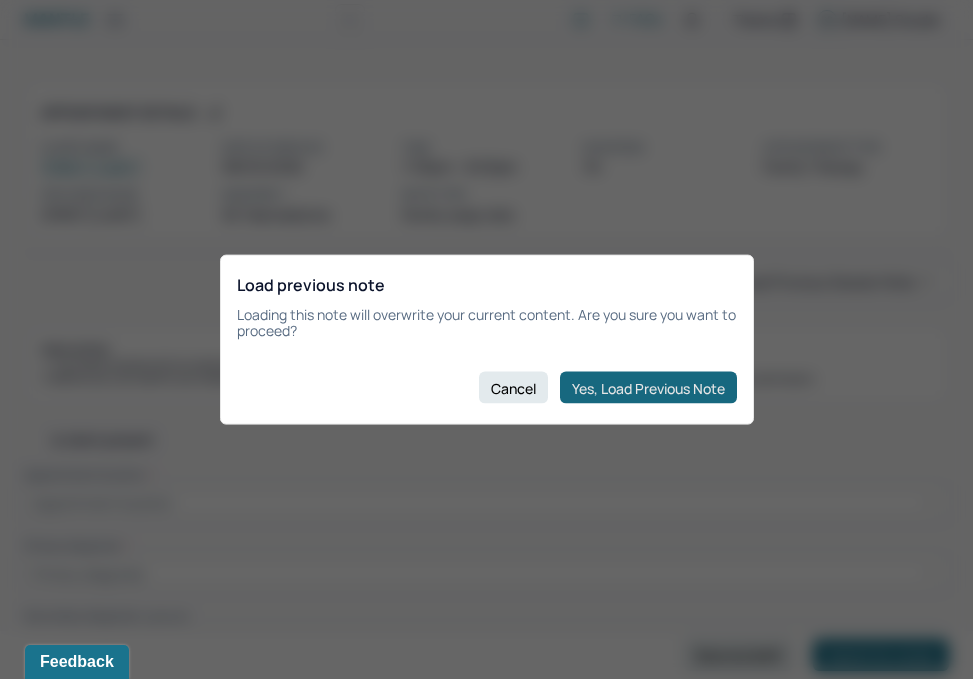 click on "Yes, Load Previous Note" at bounding box center (648, 388) 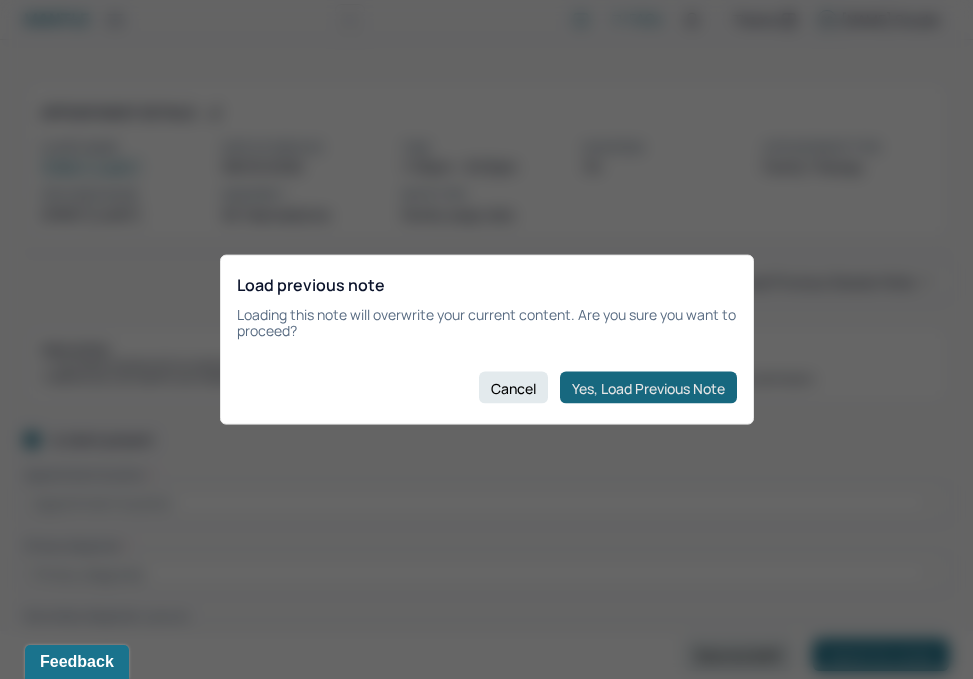 checkbox on "true" 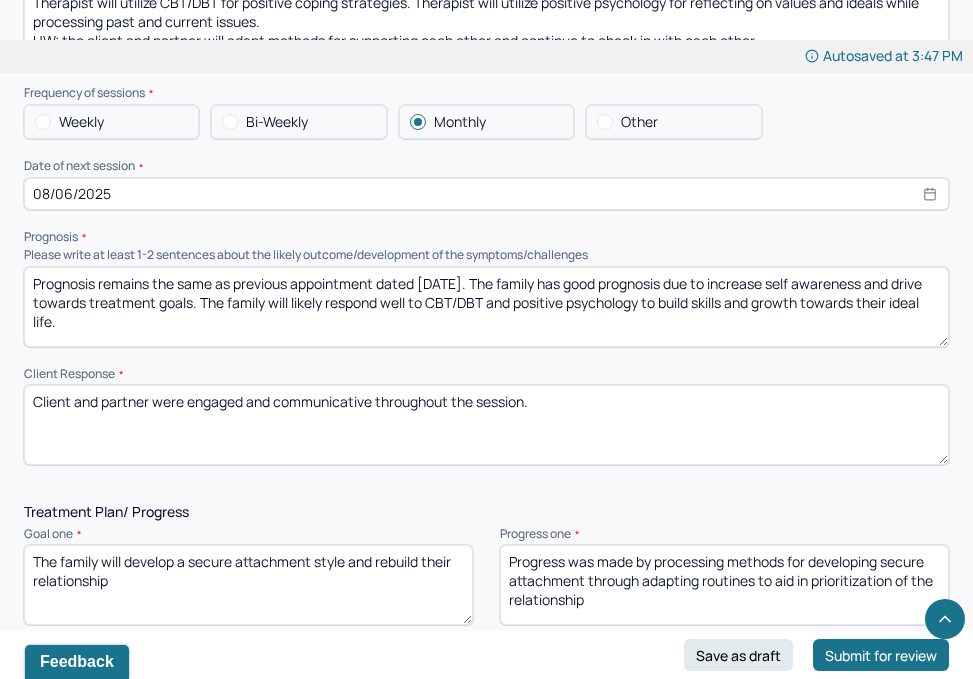 scroll, scrollTop: 1946, scrollLeft: 0, axis: vertical 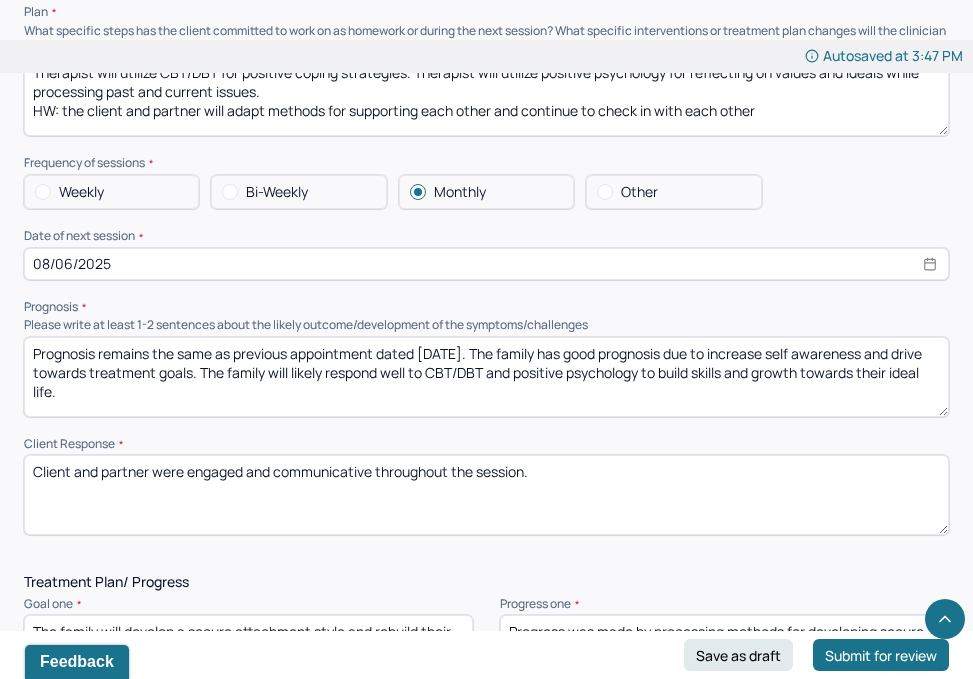 click on "Prognosis remains the same as previous appointment dated [DATE]. The family has good prognosis due to increase self awareness and drive towards treatment goals. The family will likely respond well to CBT/DBT and positive psychology to build skills and growth towards their ideal life." at bounding box center [486, 377] 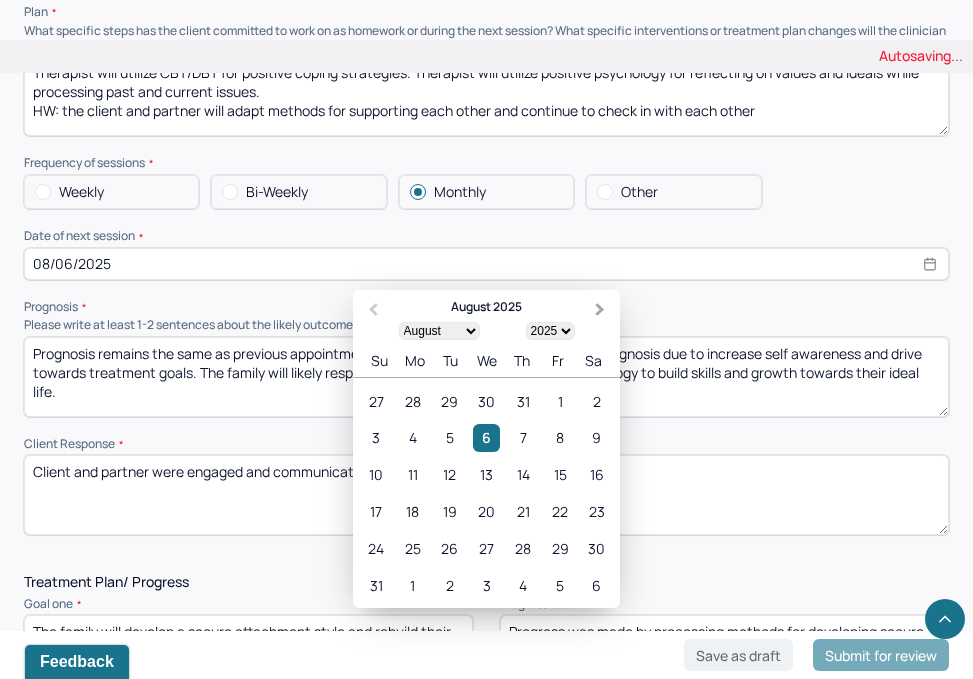click on "Next Month" at bounding box center (602, 311) 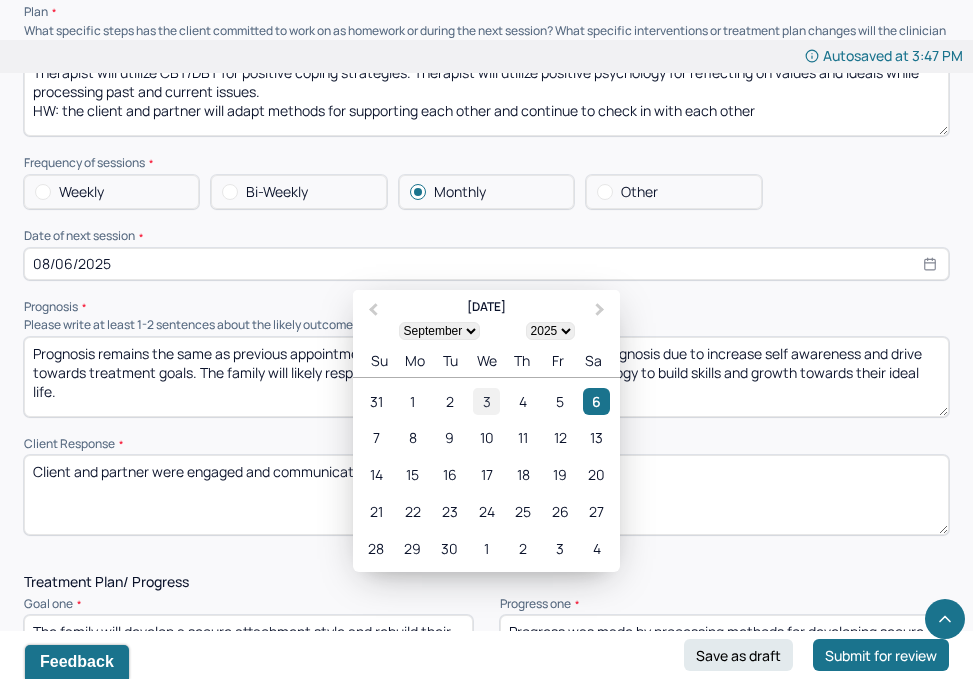click on "3" at bounding box center (486, 401) 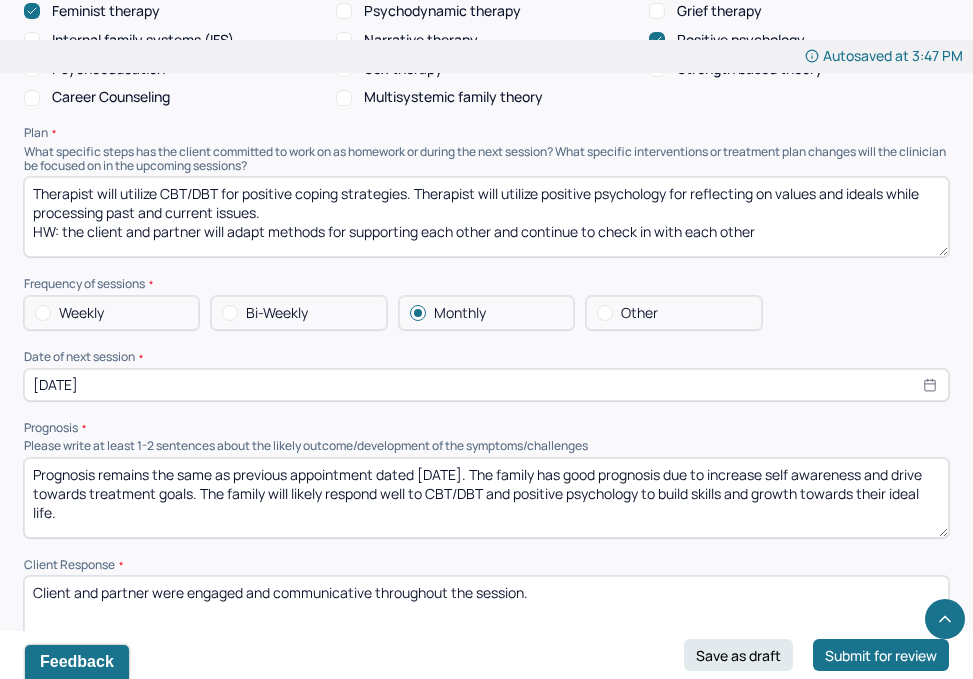 scroll, scrollTop: 1755, scrollLeft: 0, axis: vertical 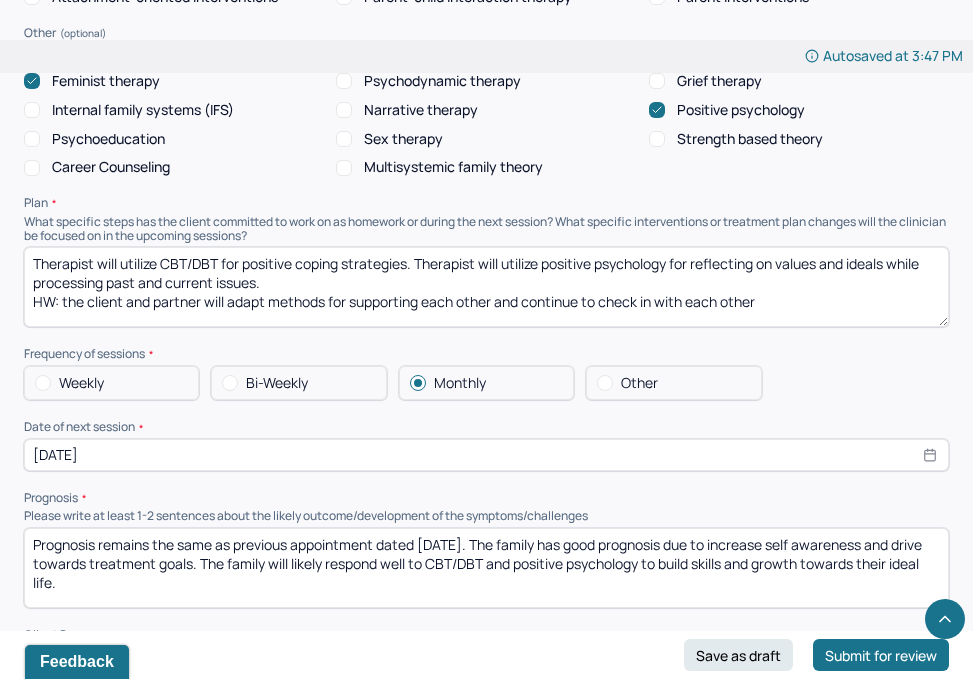 drag, startPoint x: 770, startPoint y: 296, endPoint x: 230, endPoint y: 298, distance: 540.0037 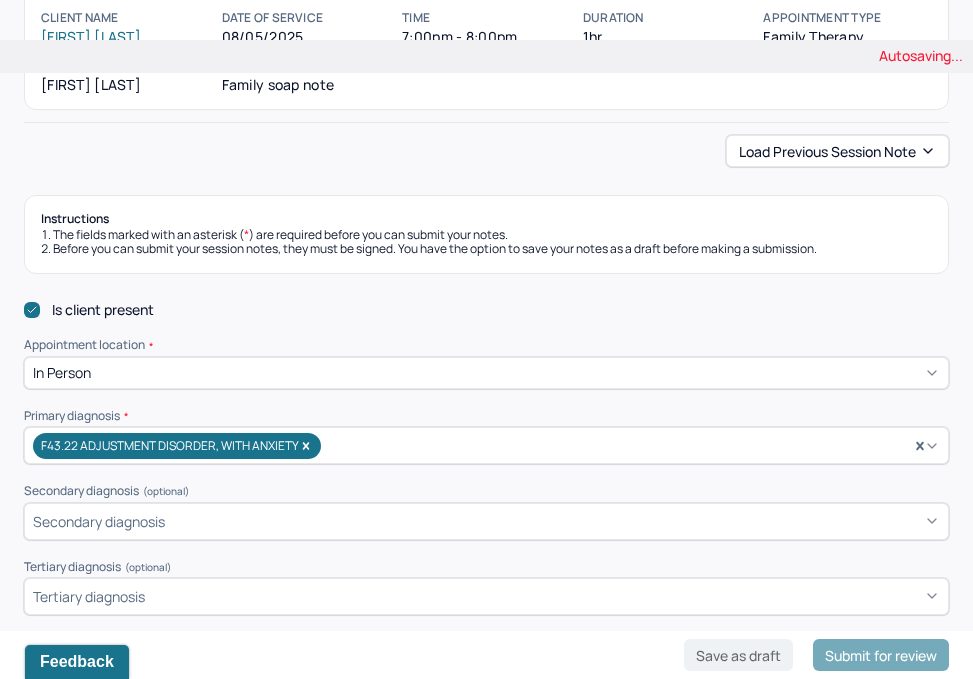 scroll, scrollTop: 402, scrollLeft: 0, axis: vertical 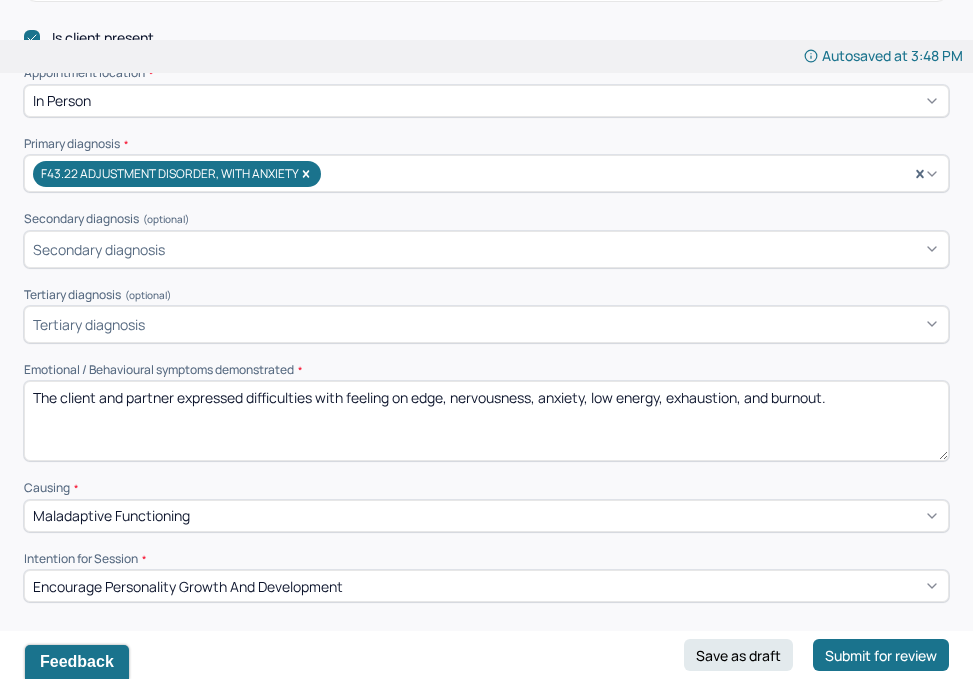 type on "Therapist will utilize CBT/DBT for positive coping strategies. Therapist will utilize positive psychology for reflecting on values and ideals while processing past and current issues.
HW: the client and partner will adapt methods for communicating to aid in utilizing supportive langauge" 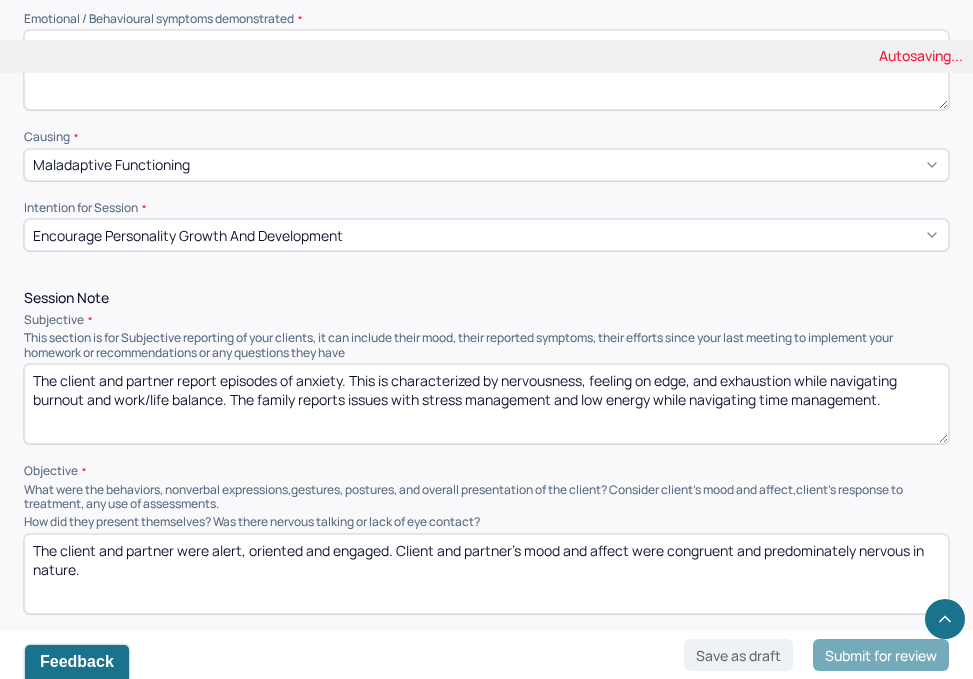 scroll, scrollTop: 757, scrollLeft: 0, axis: vertical 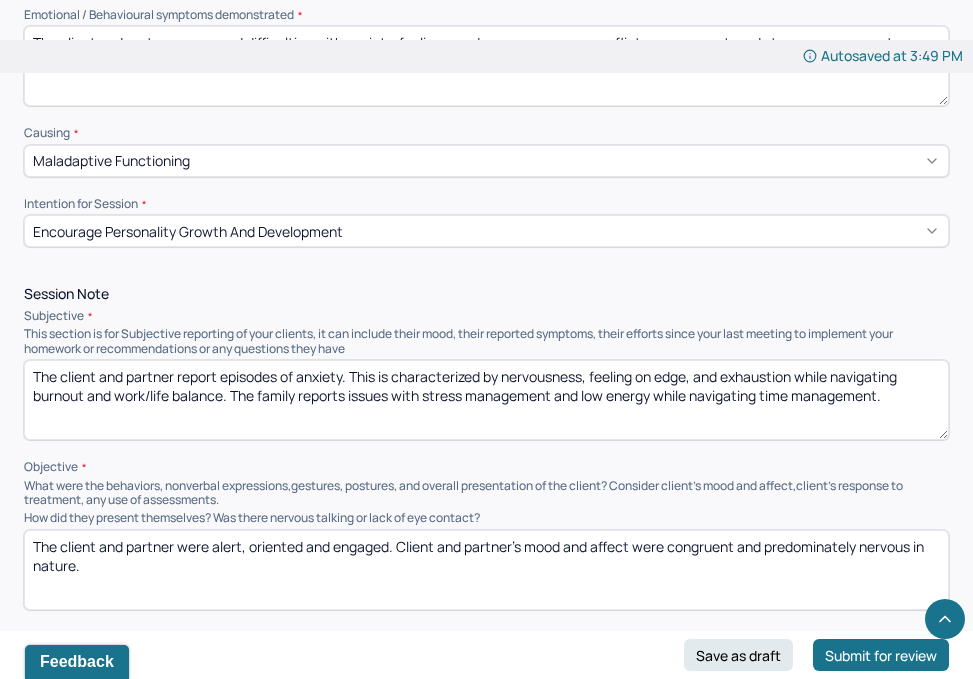 type on "The client and partner expressed difficulties with anxiety, feeling on edge, nervousness, conflict management, and stress management." 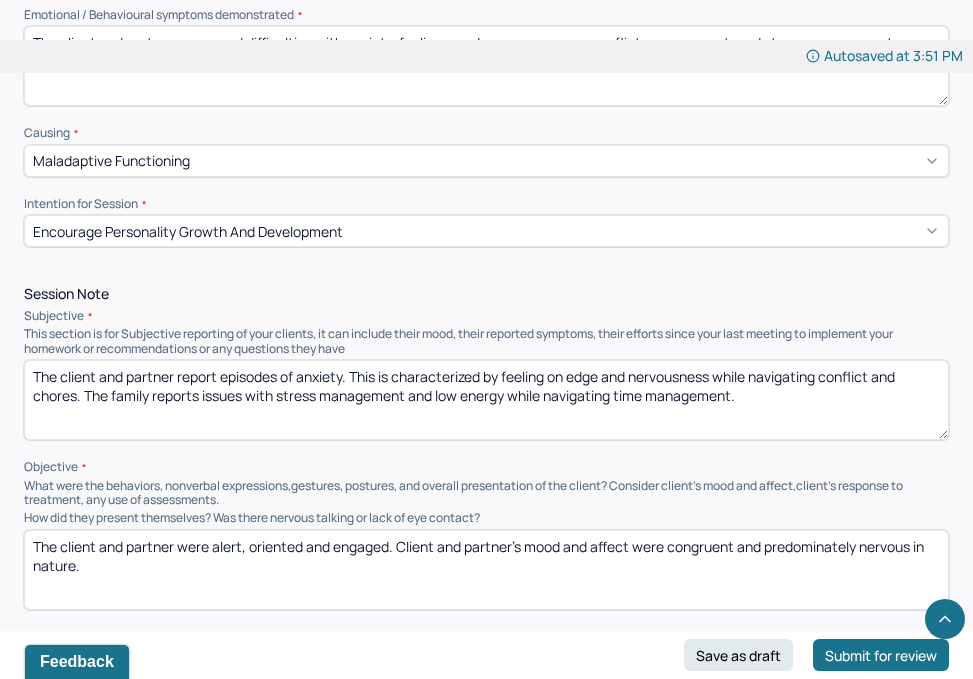 drag, startPoint x: 758, startPoint y: 387, endPoint x: 276, endPoint y: 394, distance: 482.05084 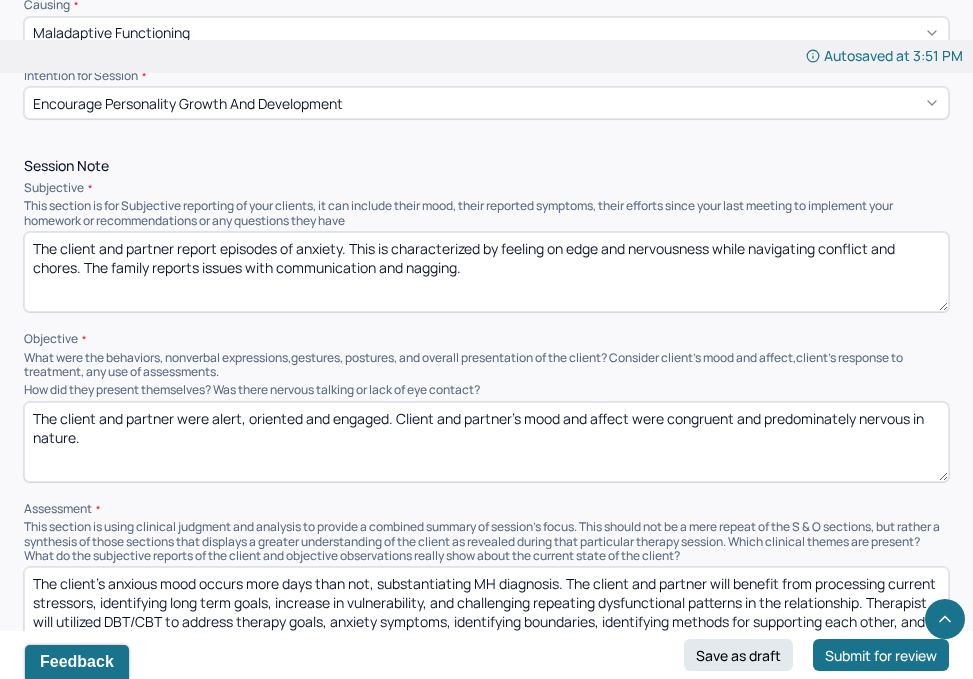 scroll, scrollTop: 884, scrollLeft: 0, axis: vertical 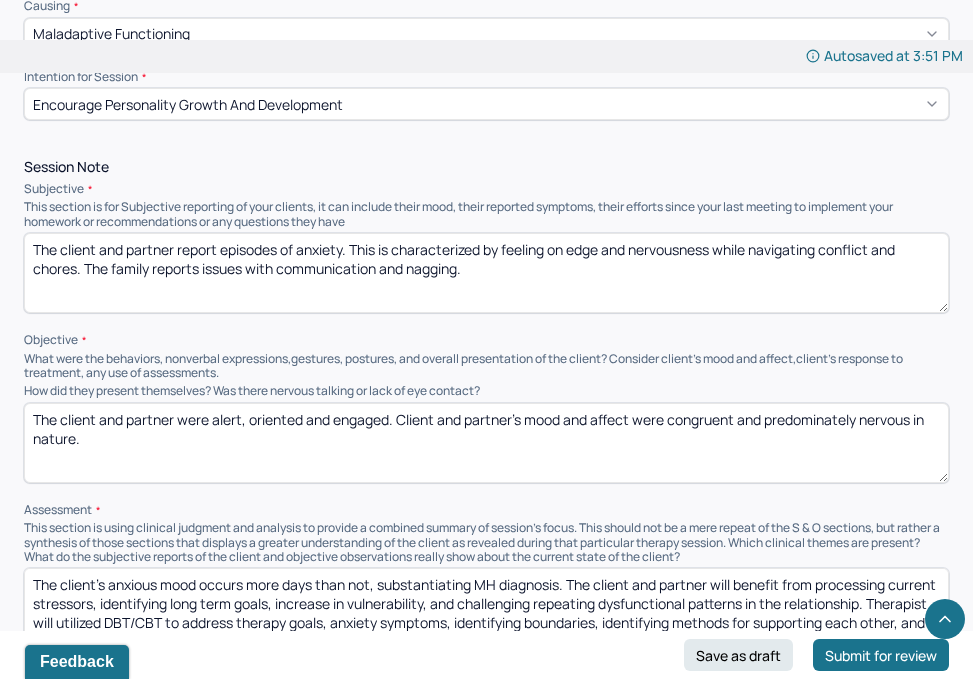 type on "The client and partner report episodes of anxiety. This is characterized by feeling on edge and nervousness while navigating conflict and chores. The family reports issues with communication and nagging." 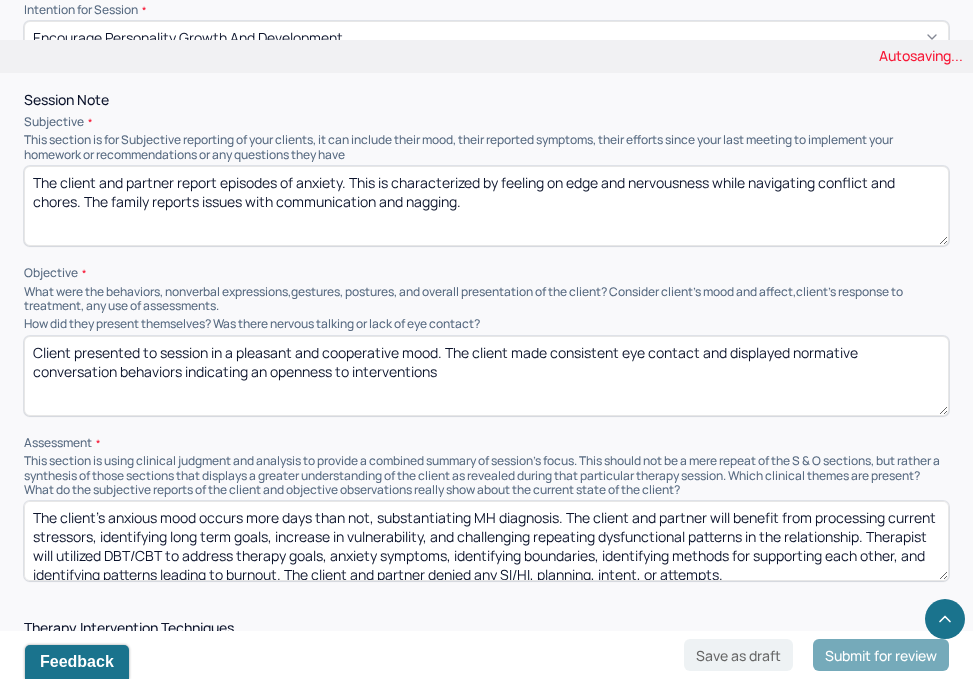 scroll, scrollTop: 961, scrollLeft: 0, axis: vertical 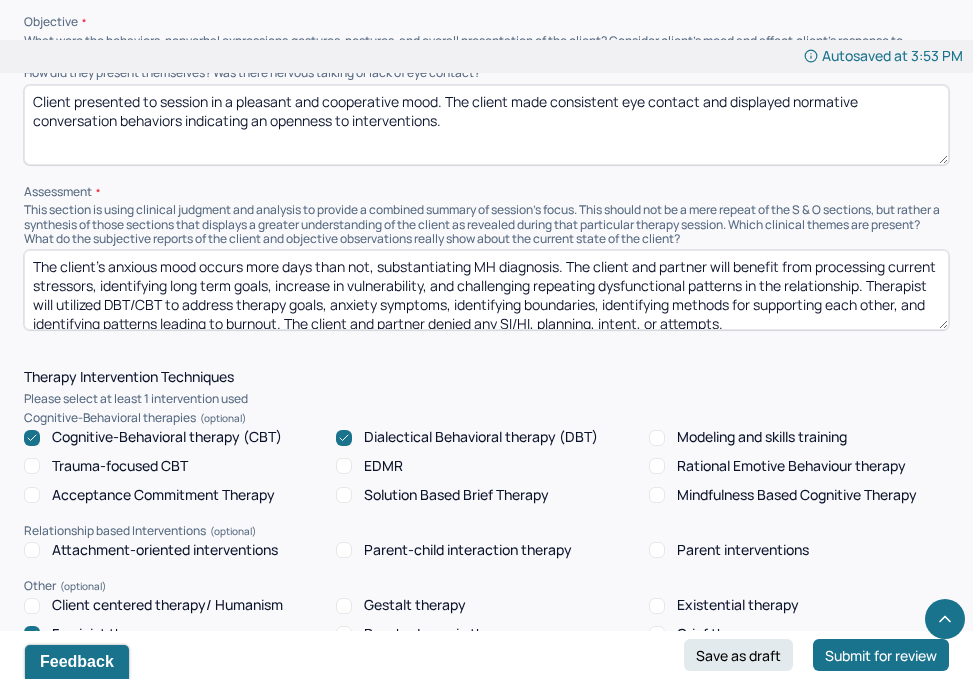 type on "Client presented to session in a pleasant and cooperative mood. The client made consistent eye contact and displayed normative conversation behaviors indicating an openness to interventions." 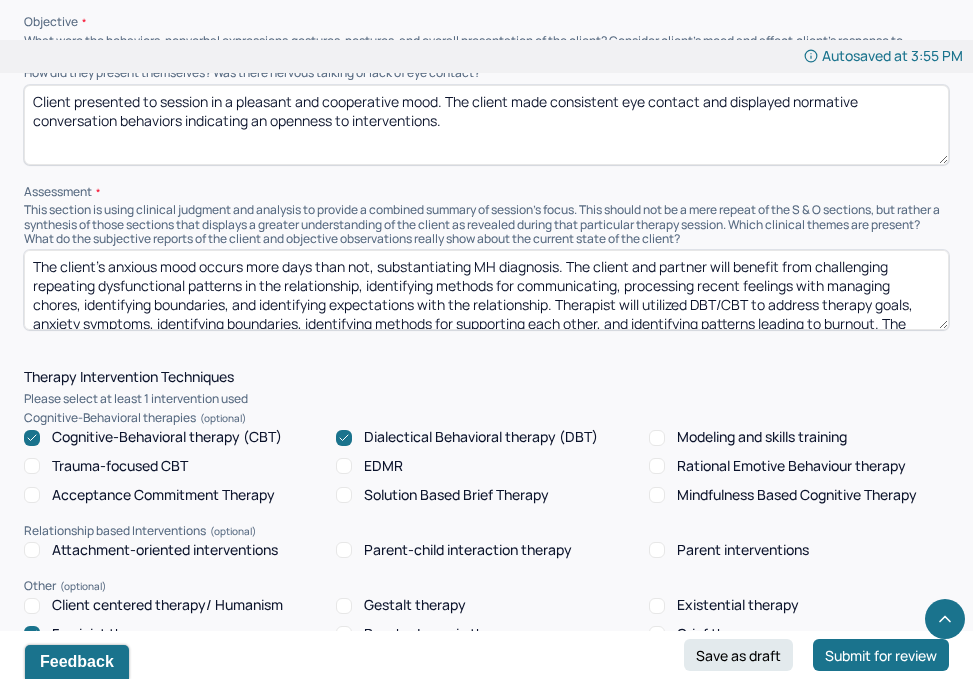 click on "The client's anxious mood occurs more days than not, substantiating MH diagnosis. The client and partner will benefit from challenging repeating dysfunctional patterns in the relationship, identifying methods for communicating, processing recent feelings with managing chores, identifying boundaries, and identifying expectations with the relationship. Therapist will utilized DBT/CBT to address therapy goals, anxiety symptoms, identifying boundaries, identifying methods for supporting each other, and identifying patterns leading to burnout. The client and partner denied any SI/HI, planning, intent, or attempts." at bounding box center (486, 290) 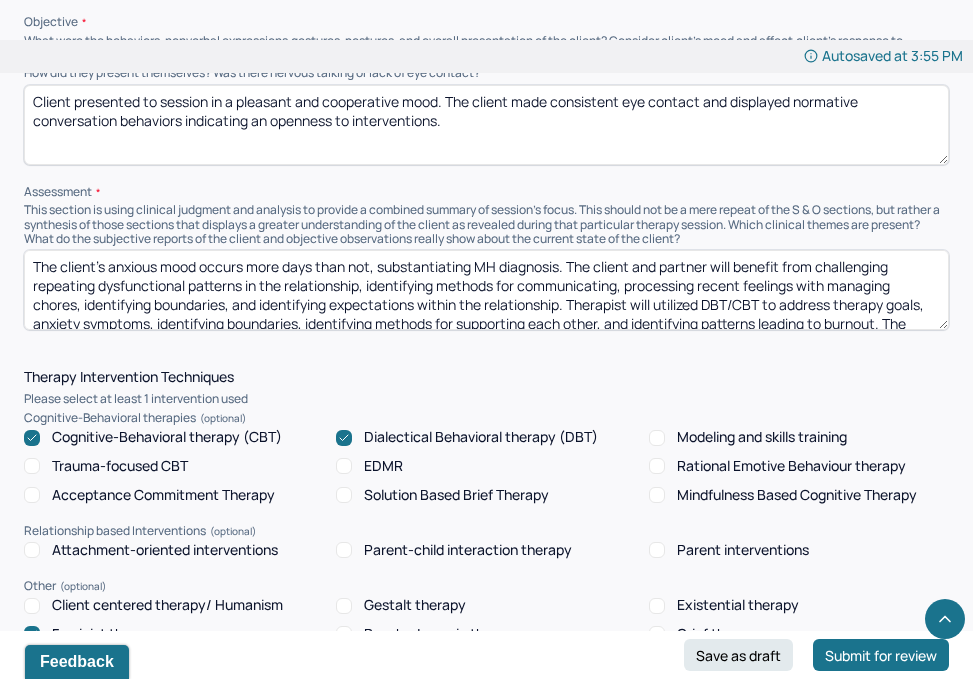 scroll, scrollTop: 28, scrollLeft: 0, axis: vertical 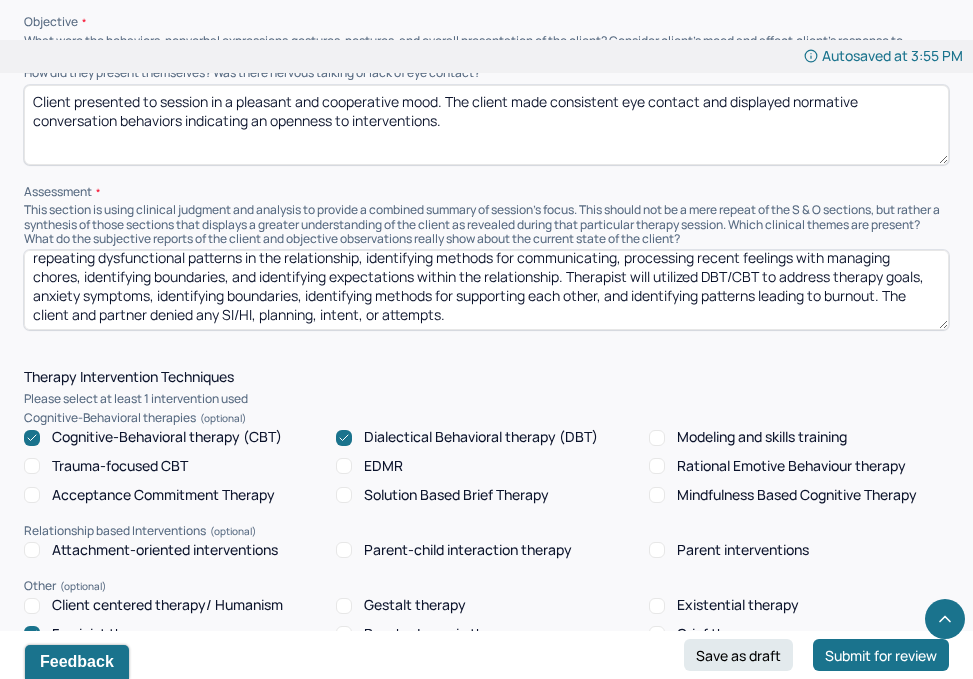 drag, startPoint x: 885, startPoint y: 288, endPoint x: 225, endPoint y: 294, distance: 660.0273 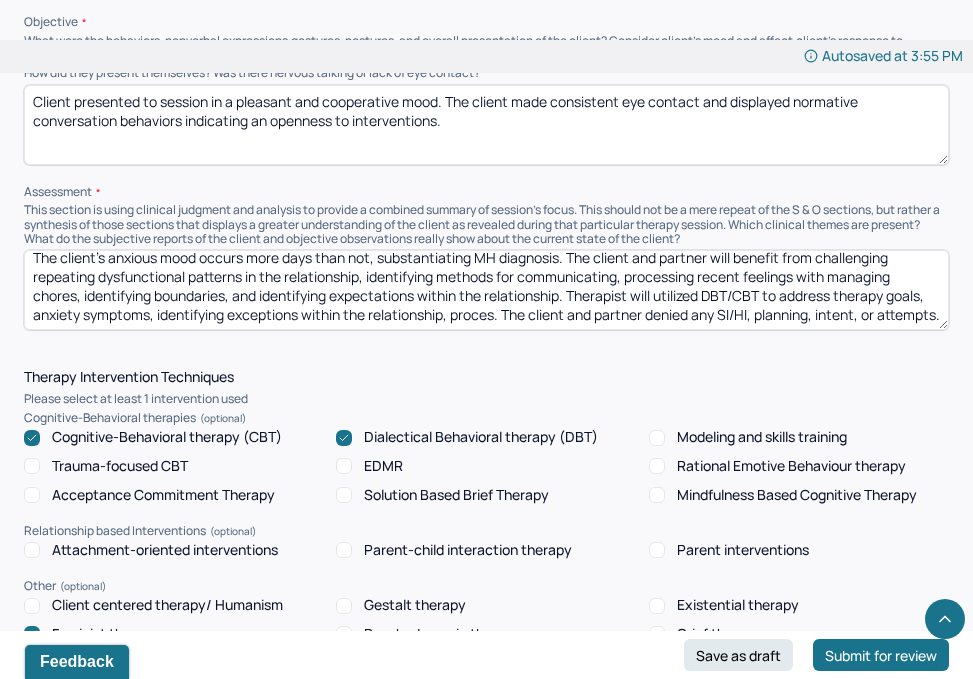 scroll, scrollTop: 28, scrollLeft: 0, axis: vertical 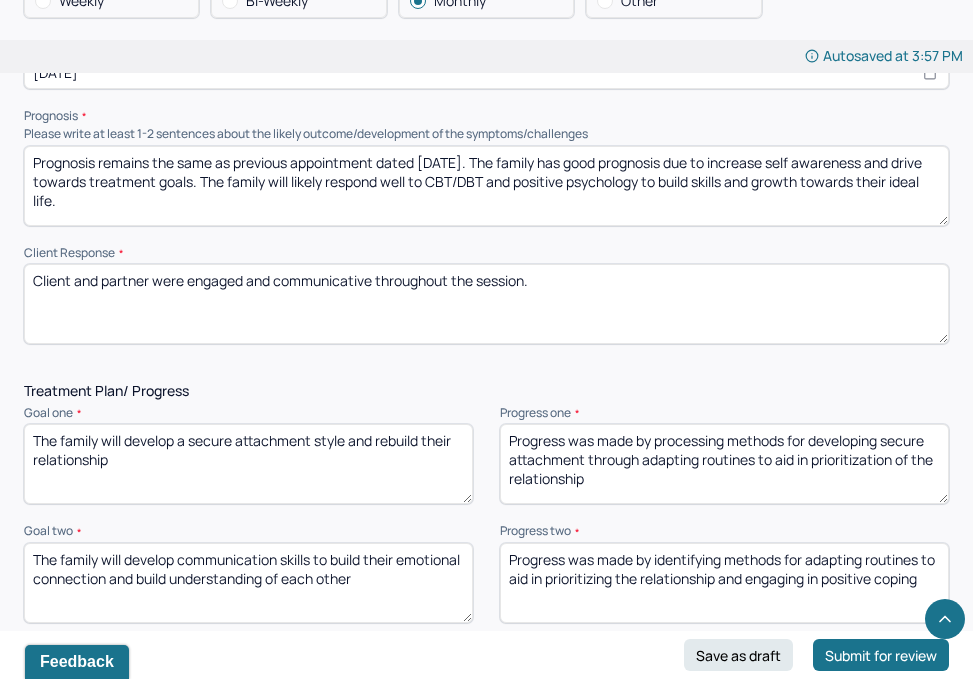 type on "The client's anxious mood occurs more days than not, substantiating MH diagnosis. The client and partner will benefit from challenging repeating dysfunctional patterns in the relationship, identifying methods for communicating, processing recent feelings with managing chores, identifying boundaries, and identifying expectations within the relationship. Therapist will utilized DBT/CBT to address therapy goals, anxiety symptoms, identifying exceptions within the relationship, processing stressors with chores, identifying methods for communicating, and processing feelings with navigating boundaries. The client and partner denied any SI/HI, planning, intent, or attempts." 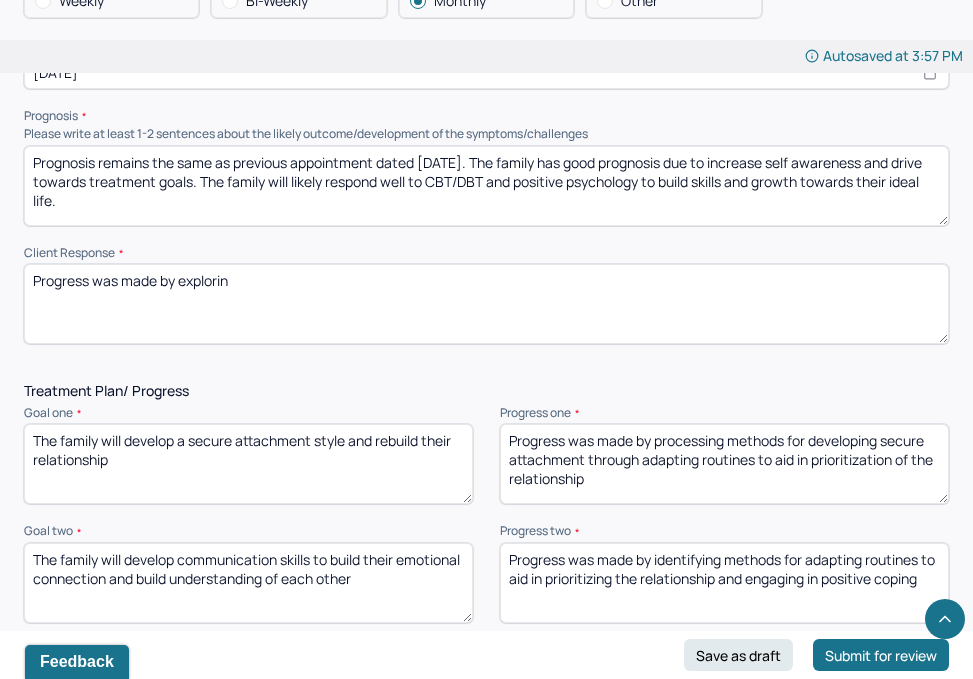 type on "Progress was made by explorin" 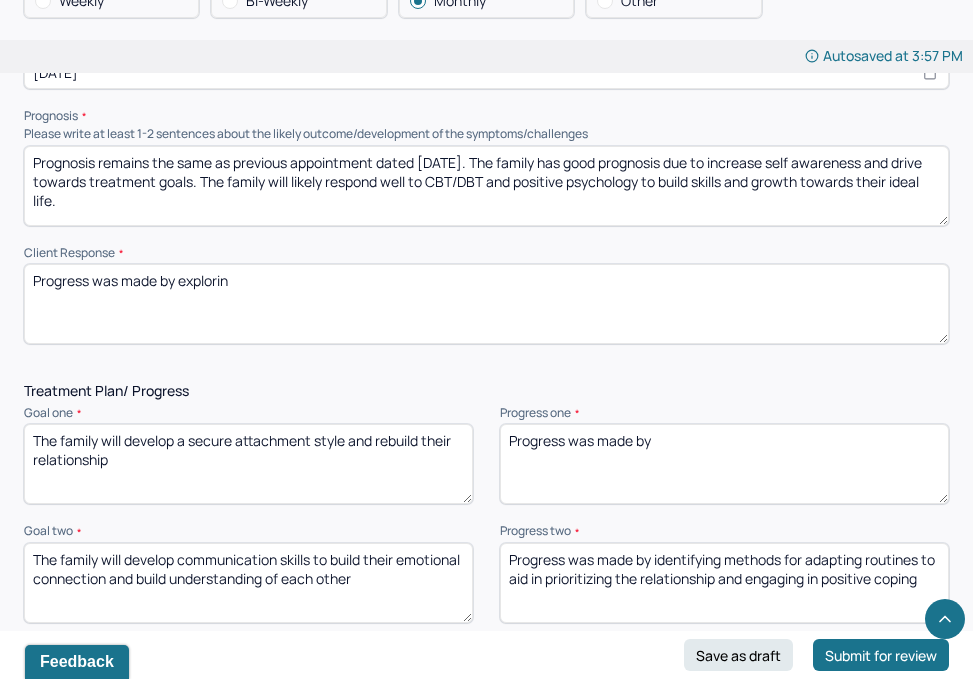drag, startPoint x: 683, startPoint y: 444, endPoint x: 459, endPoint y: 434, distance: 224.2231 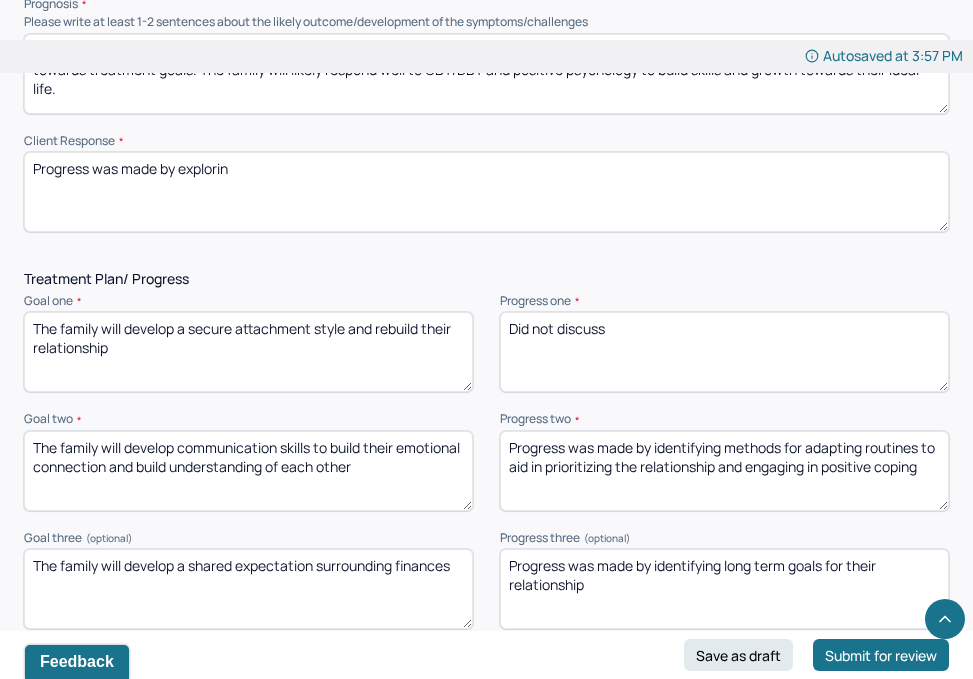 scroll, scrollTop: 2261, scrollLeft: 0, axis: vertical 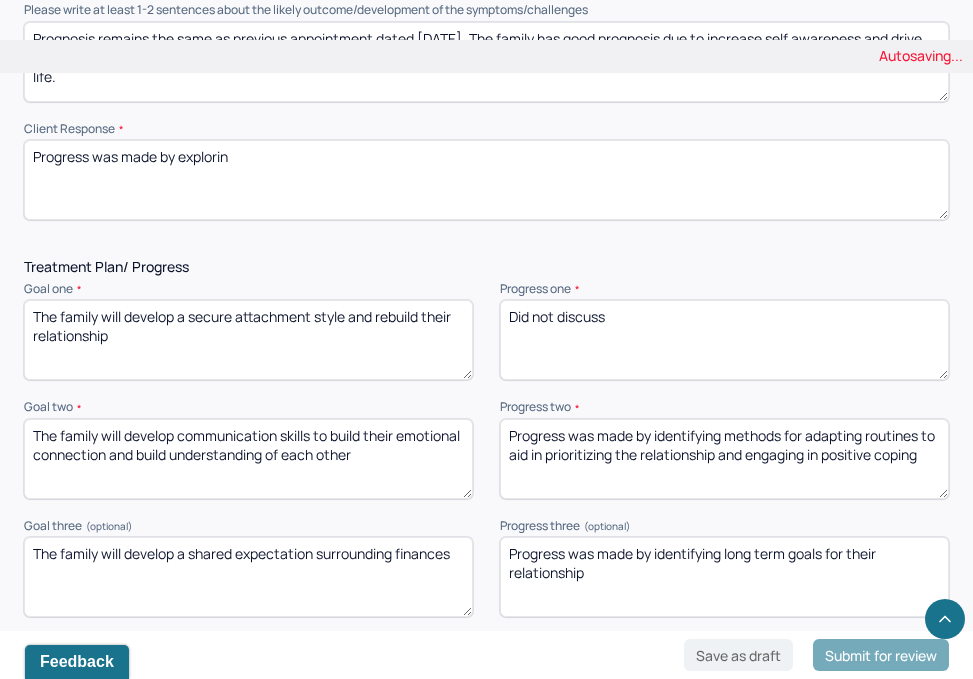type on "Did not discuss" 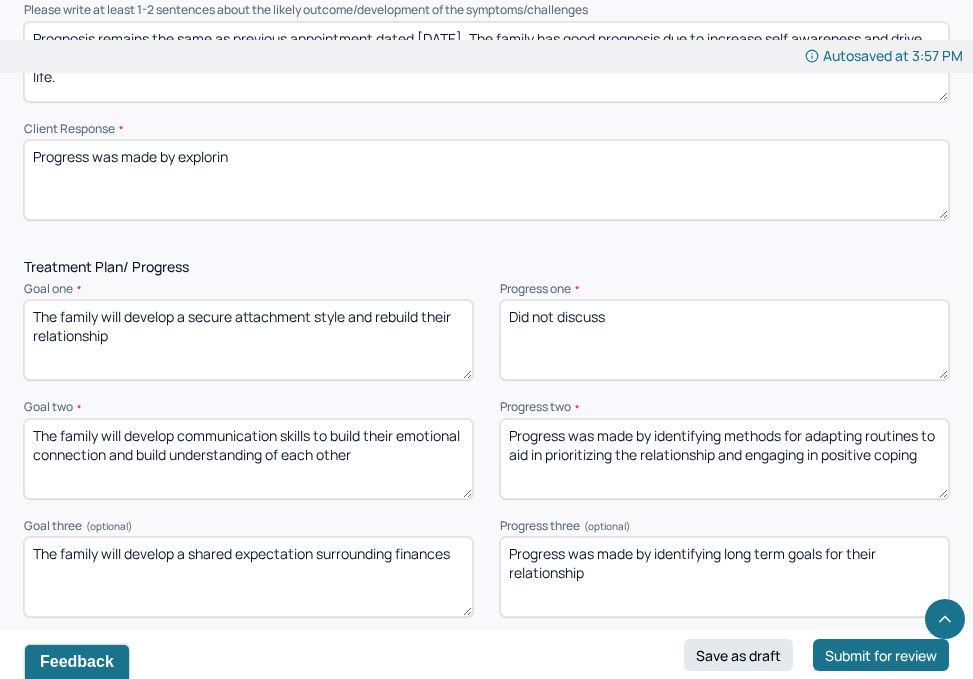 drag, startPoint x: 931, startPoint y: 450, endPoint x: 656, endPoint y: 425, distance: 276.13403 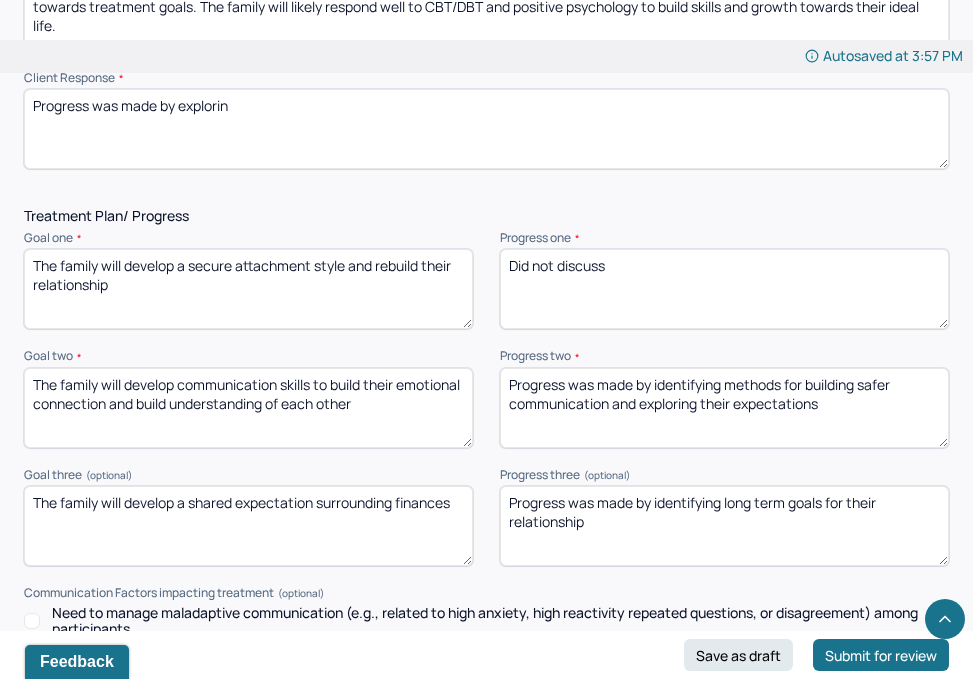 scroll, scrollTop: 2330, scrollLeft: 0, axis: vertical 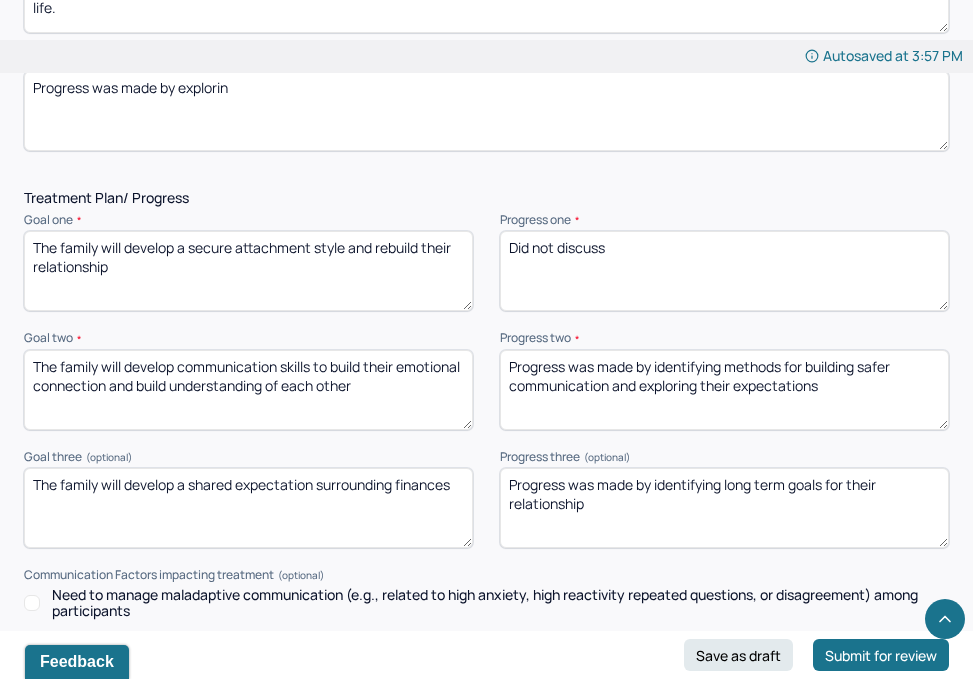type on "Progress was made by identifying methods for building safer communication and exploring their expectations" 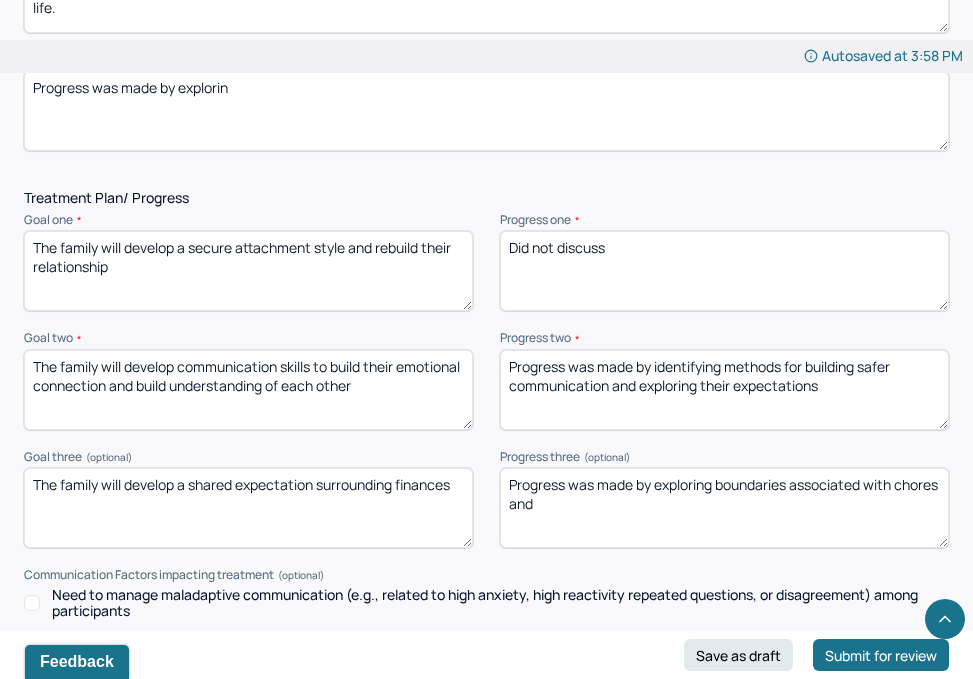 click on "Progress was made by exploring boundaries associated with chores and" at bounding box center (724, 508) 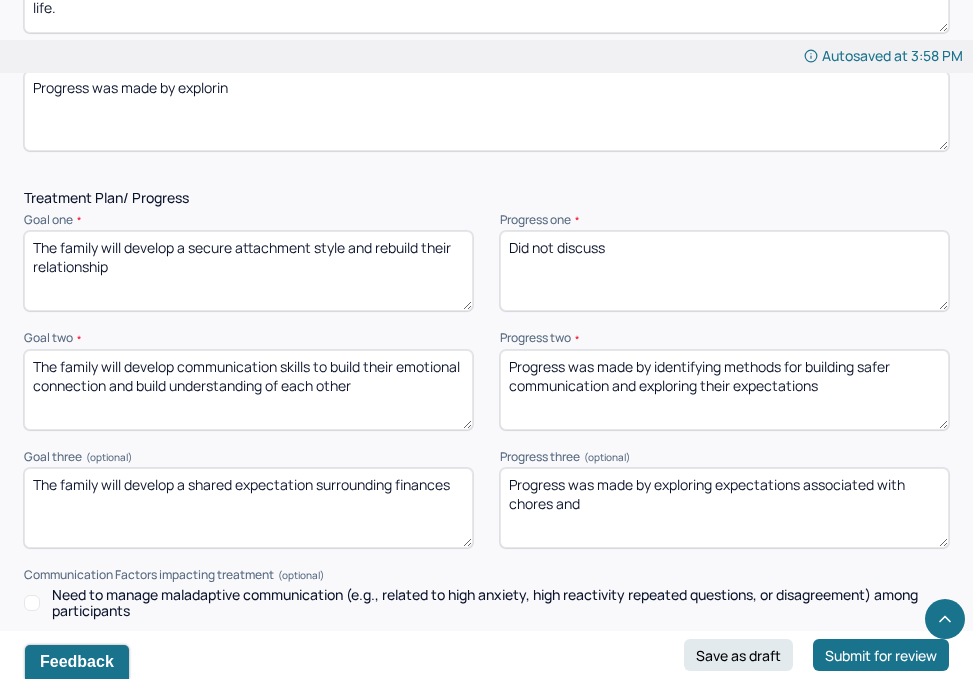 click on "Progress was made by exploring boundaries associated with chores and" at bounding box center [724, 508] 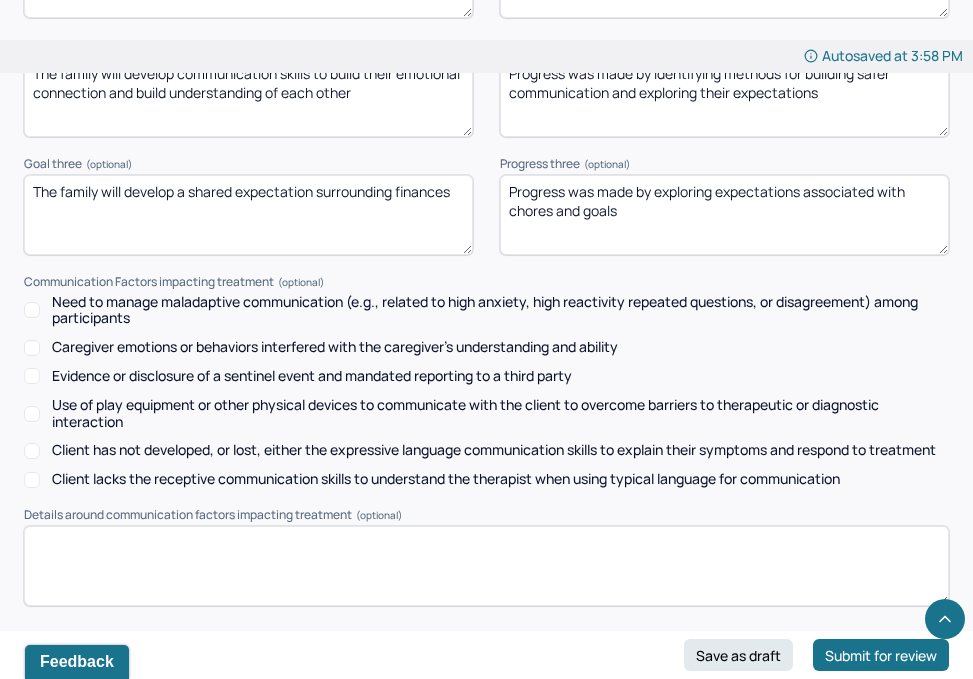 scroll, scrollTop: 2769, scrollLeft: 0, axis: vertical 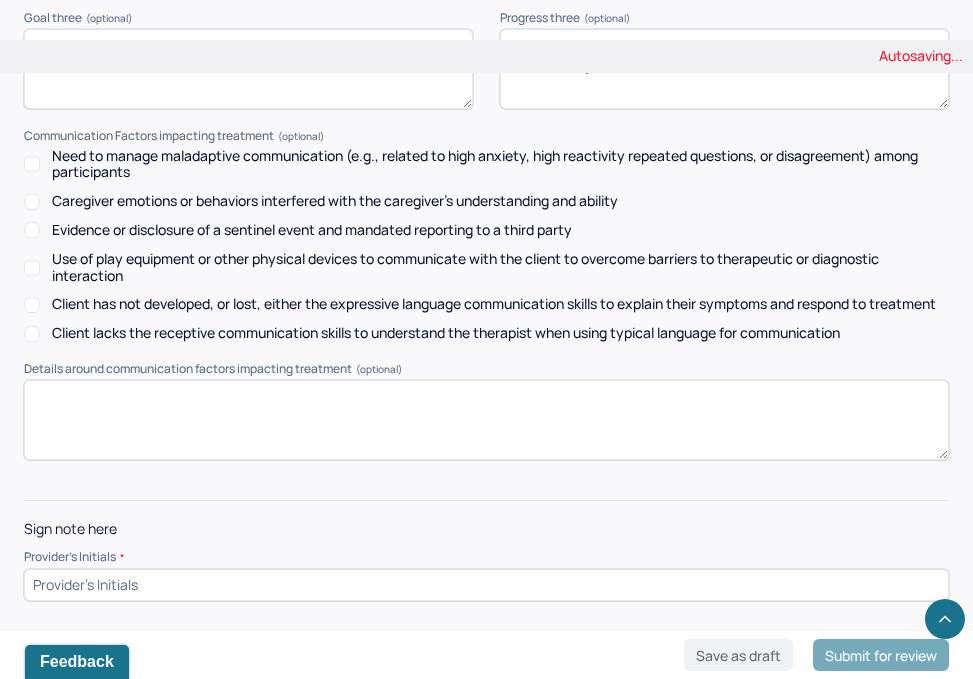 type on "Progress was made by exploring expectations associated with chores and goals" 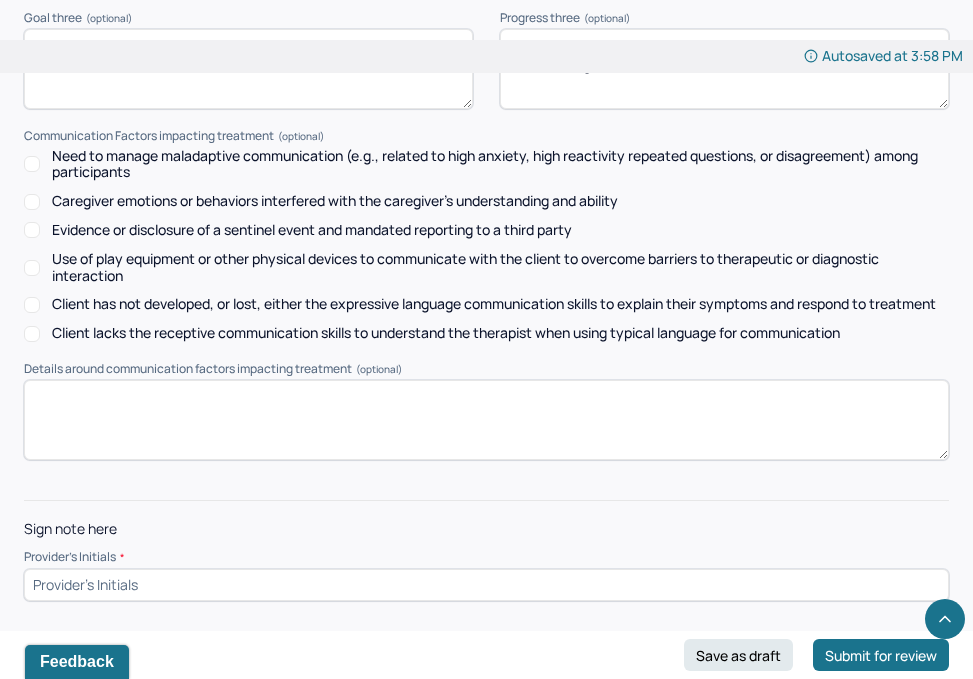 click at bounding box center (486, 585) 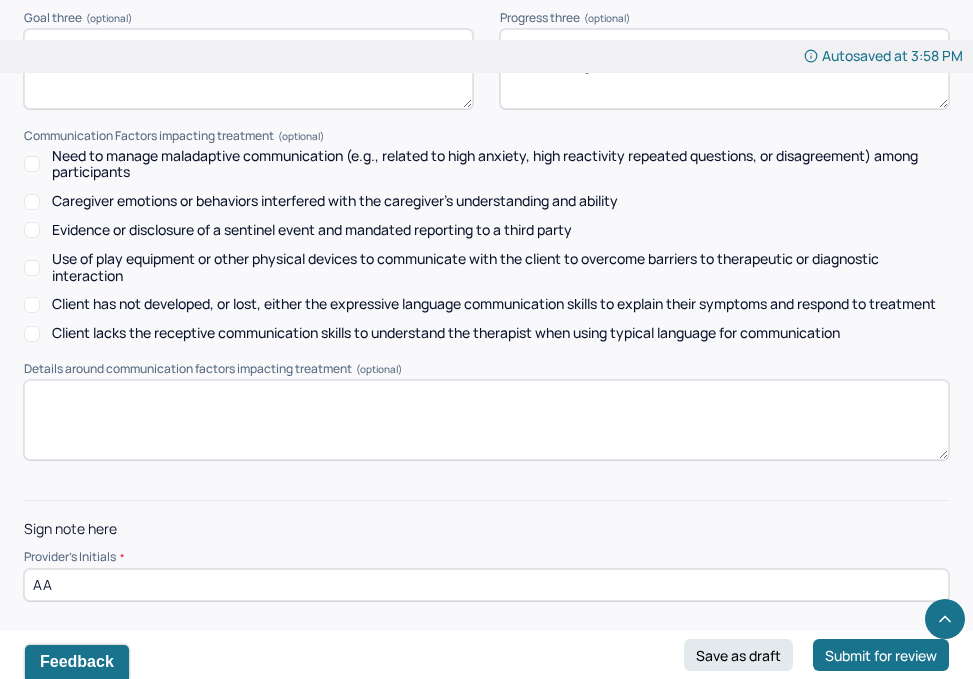 type on "A" 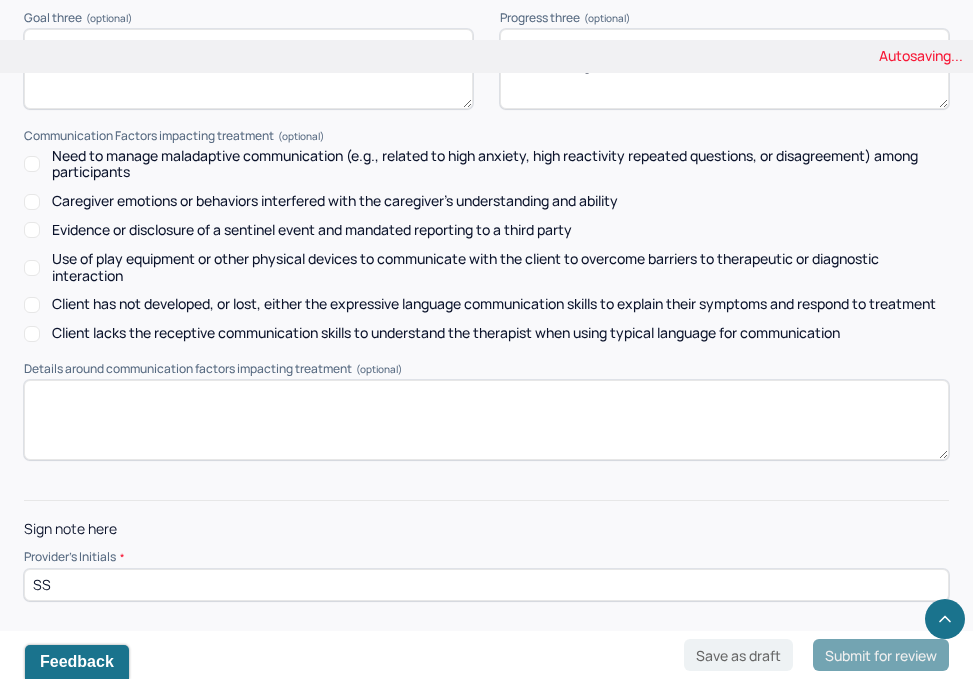 type on "SS" 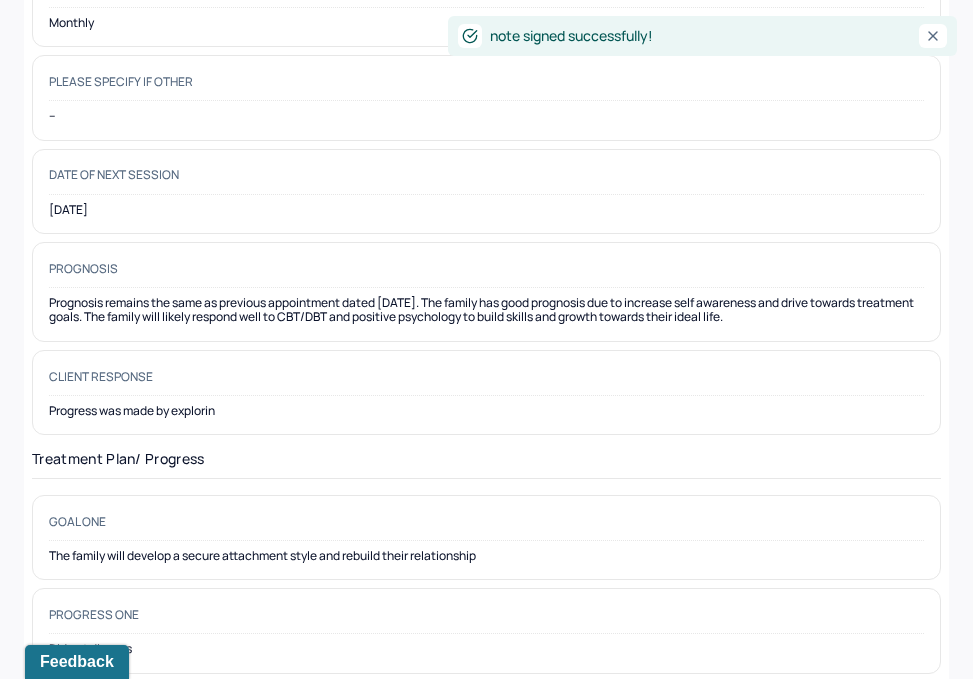 scroll, scrollTop: 0, scrollLeft: 0, axis: both 